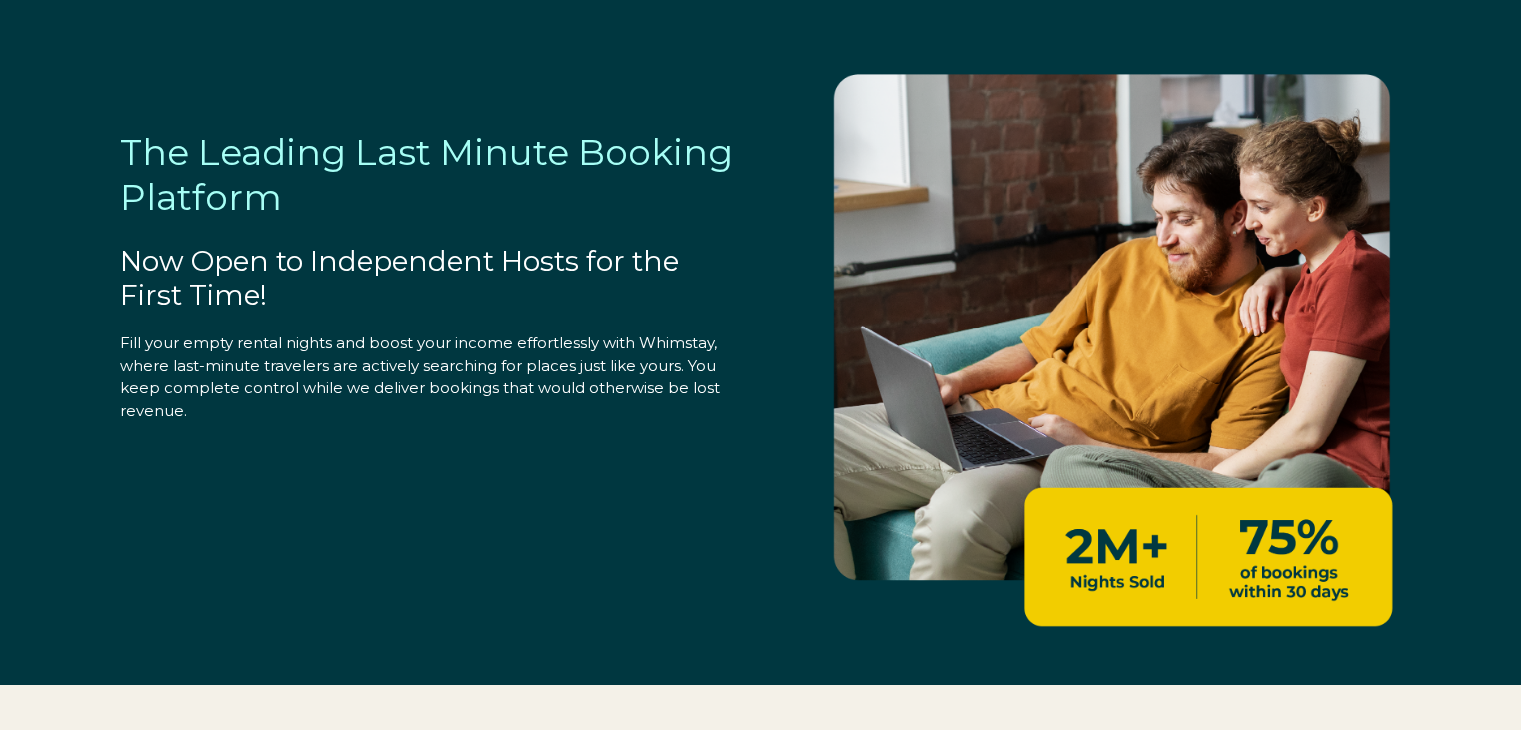 select on "US" 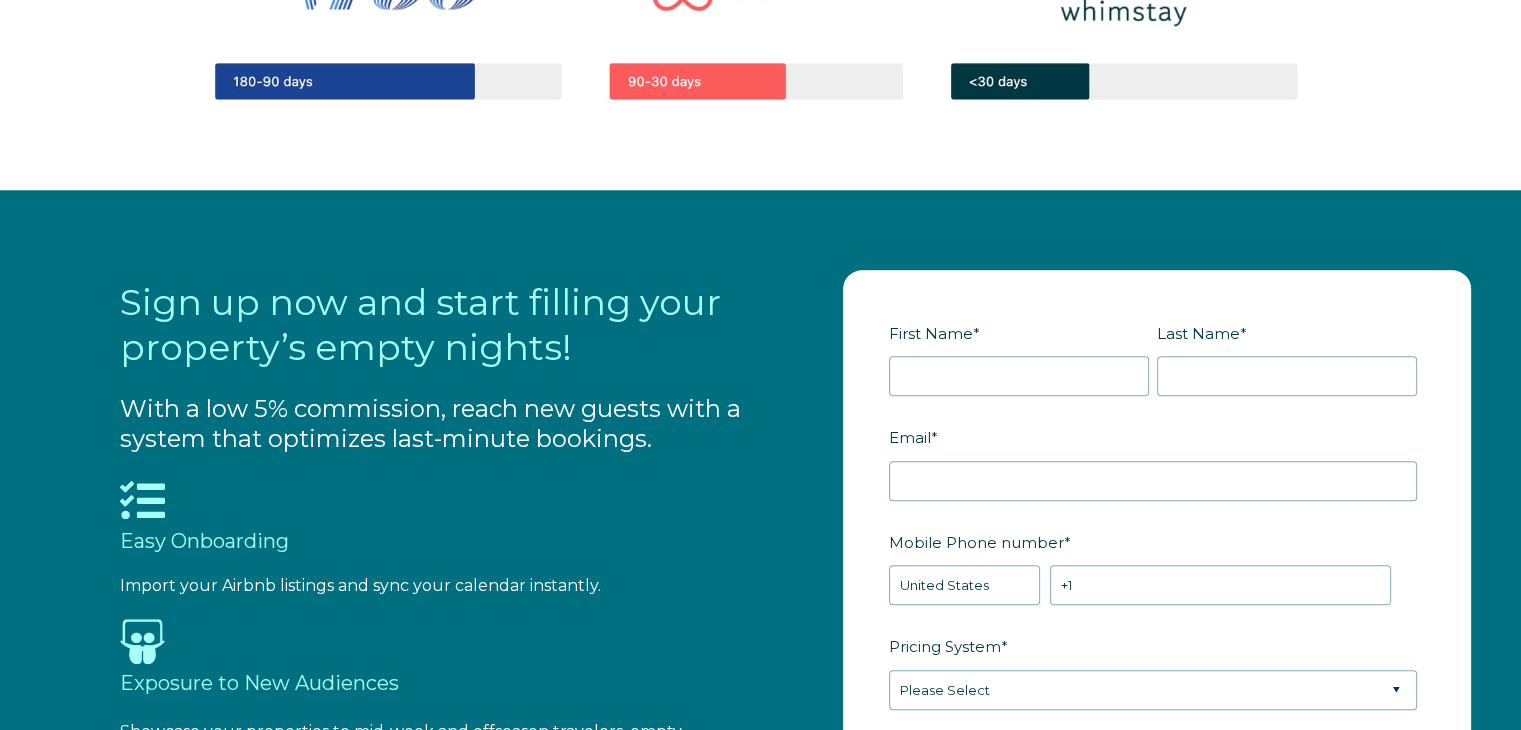 scroll, scrollTop: 1956, scrollLeft: 0, axis: vertical 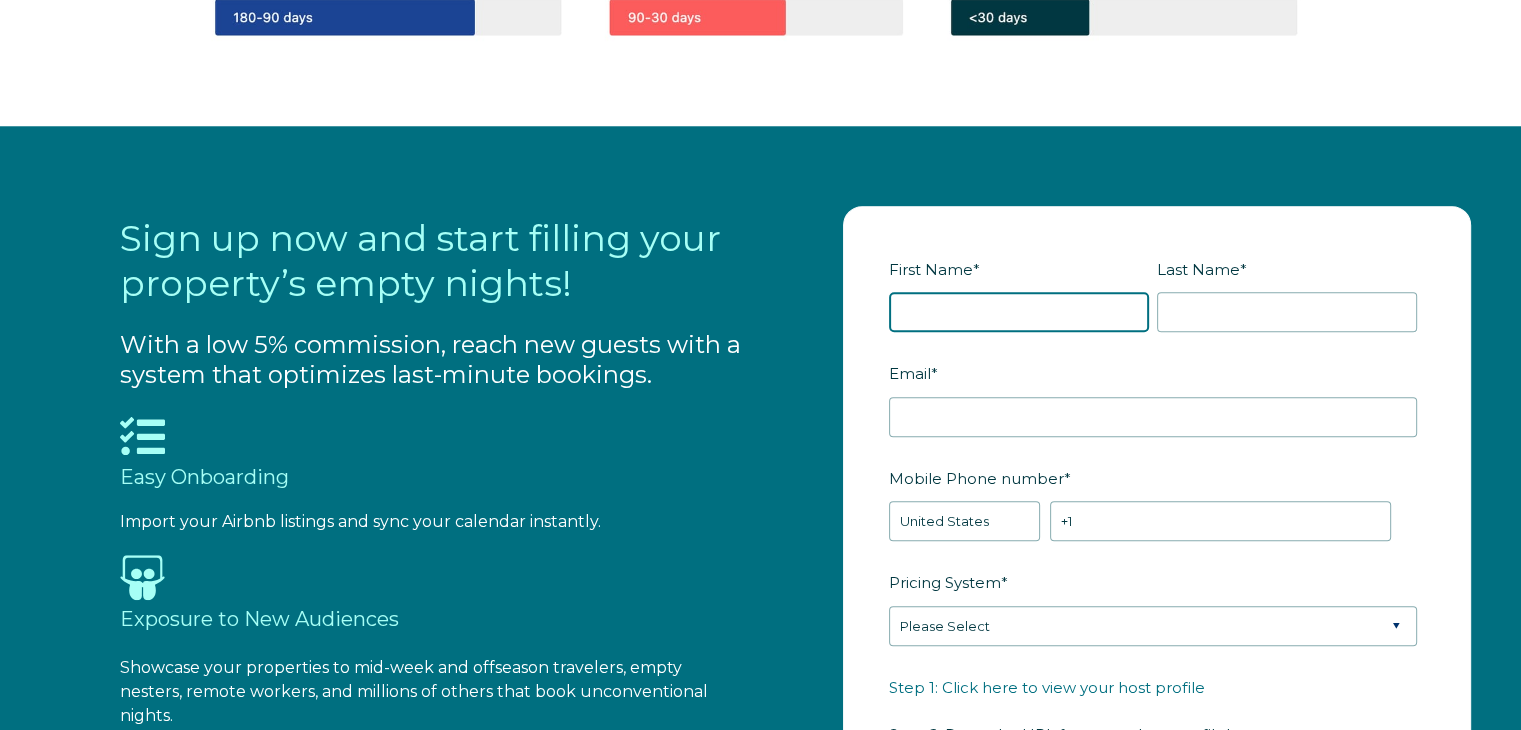 click on "[FIRST] Name *" at bounding box center (1019, 312) 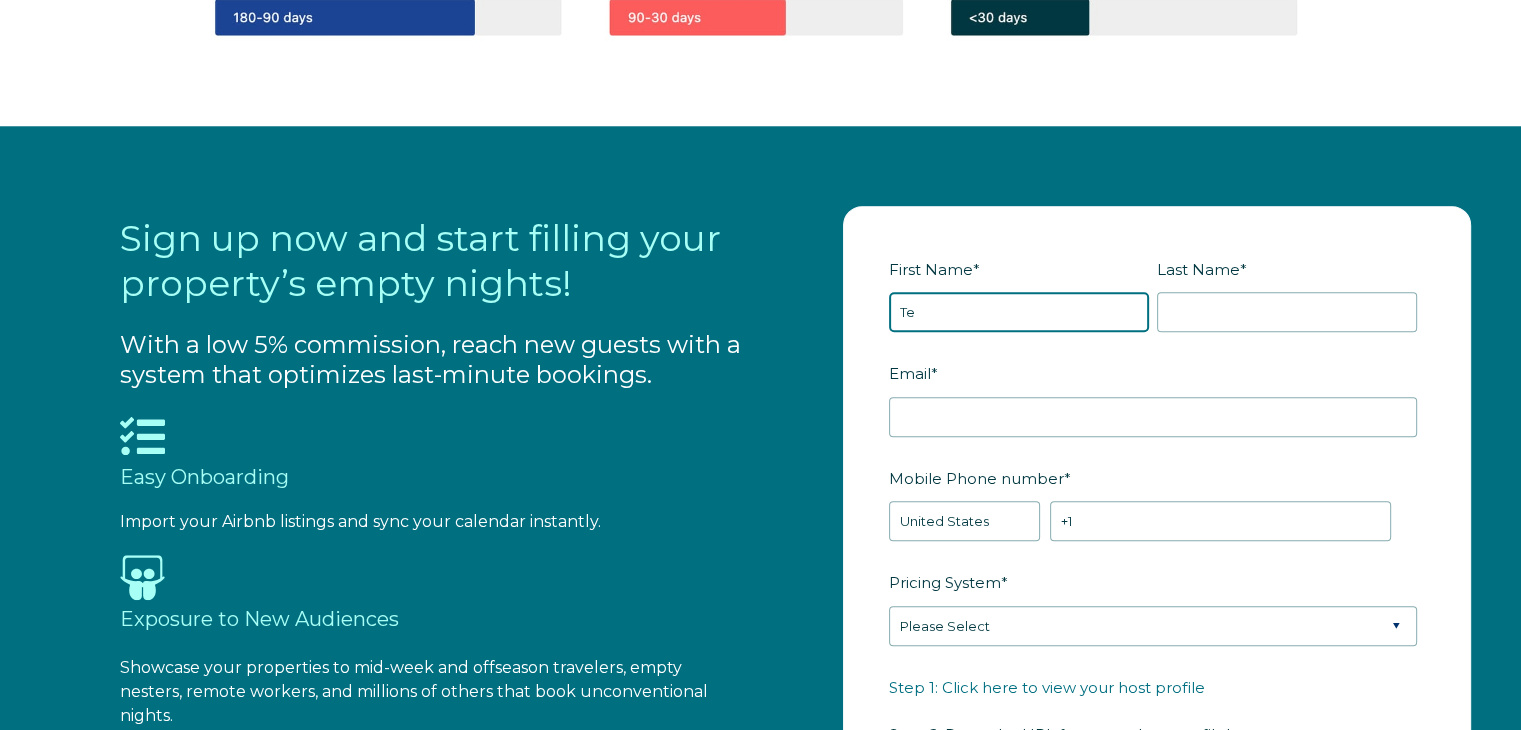 type on "T" 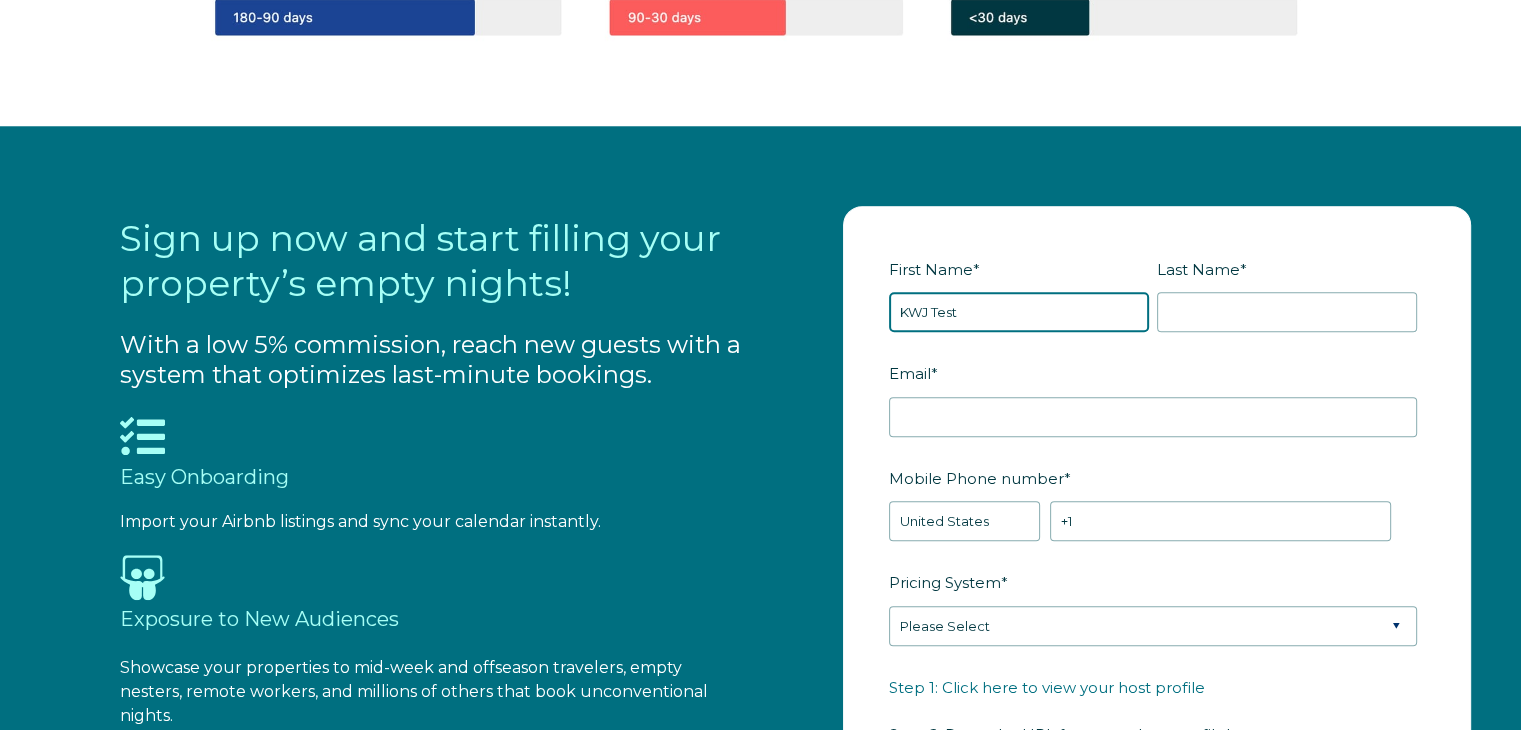 type on "[FIRST] [LAST]" 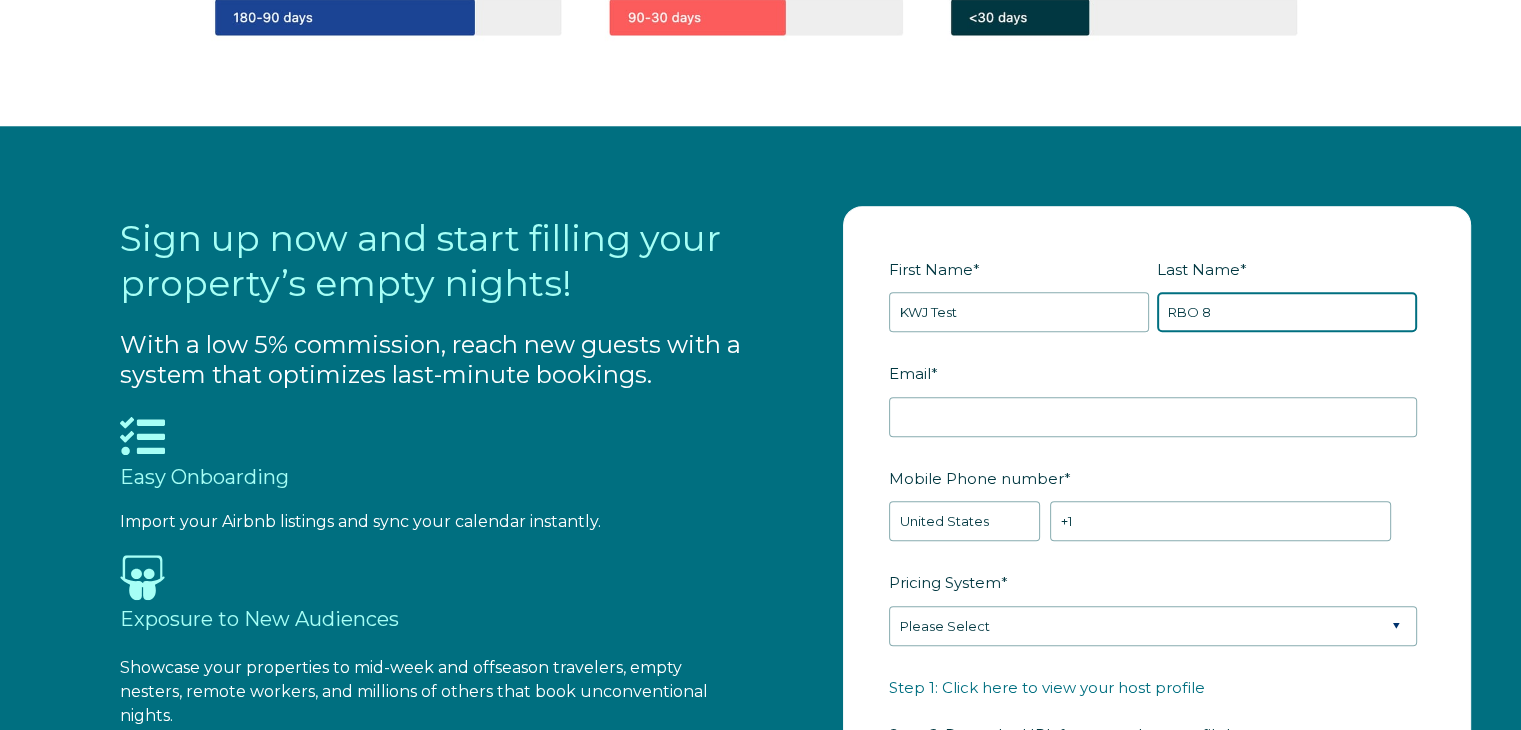 type on "RBO 8" 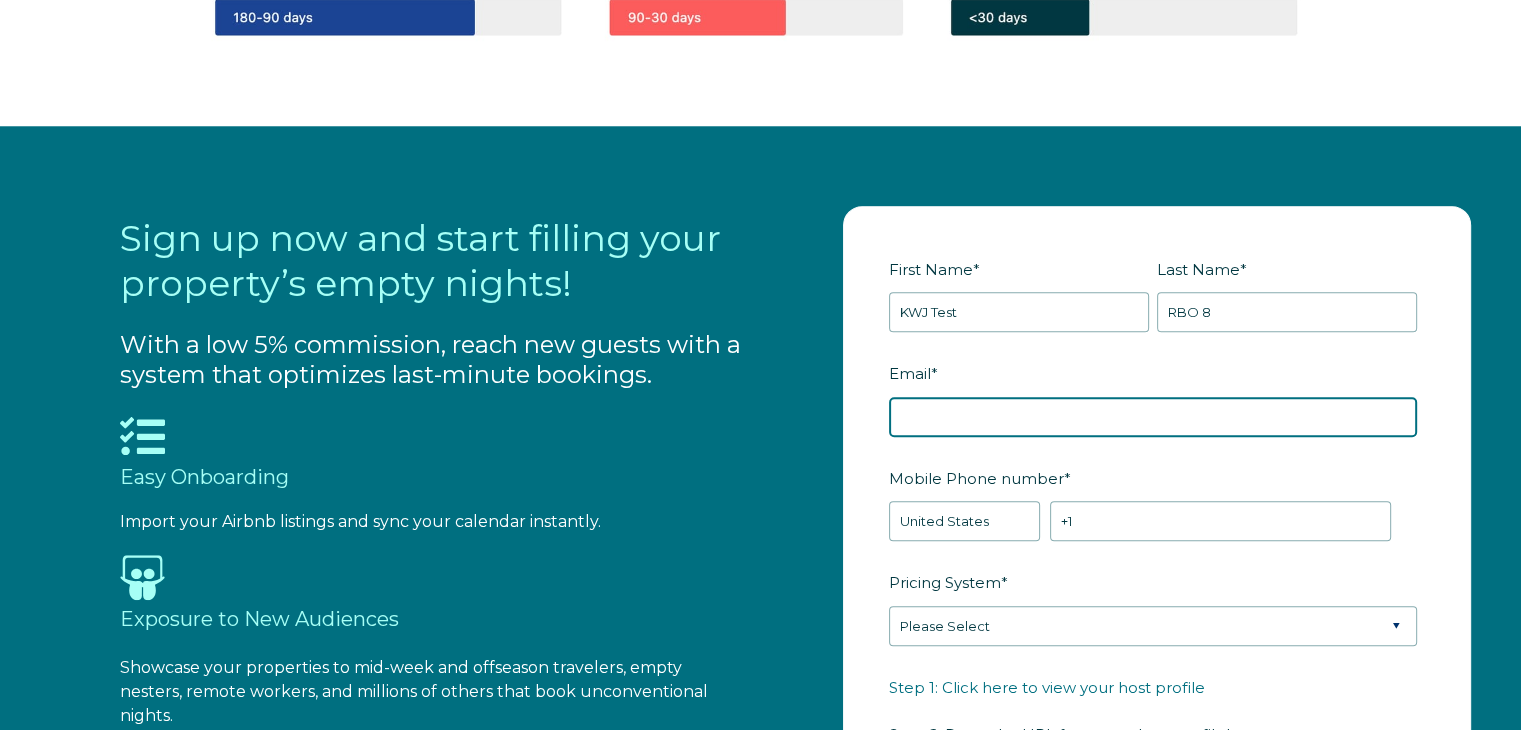 click on "Email *" at bounding box center (1153, 417) 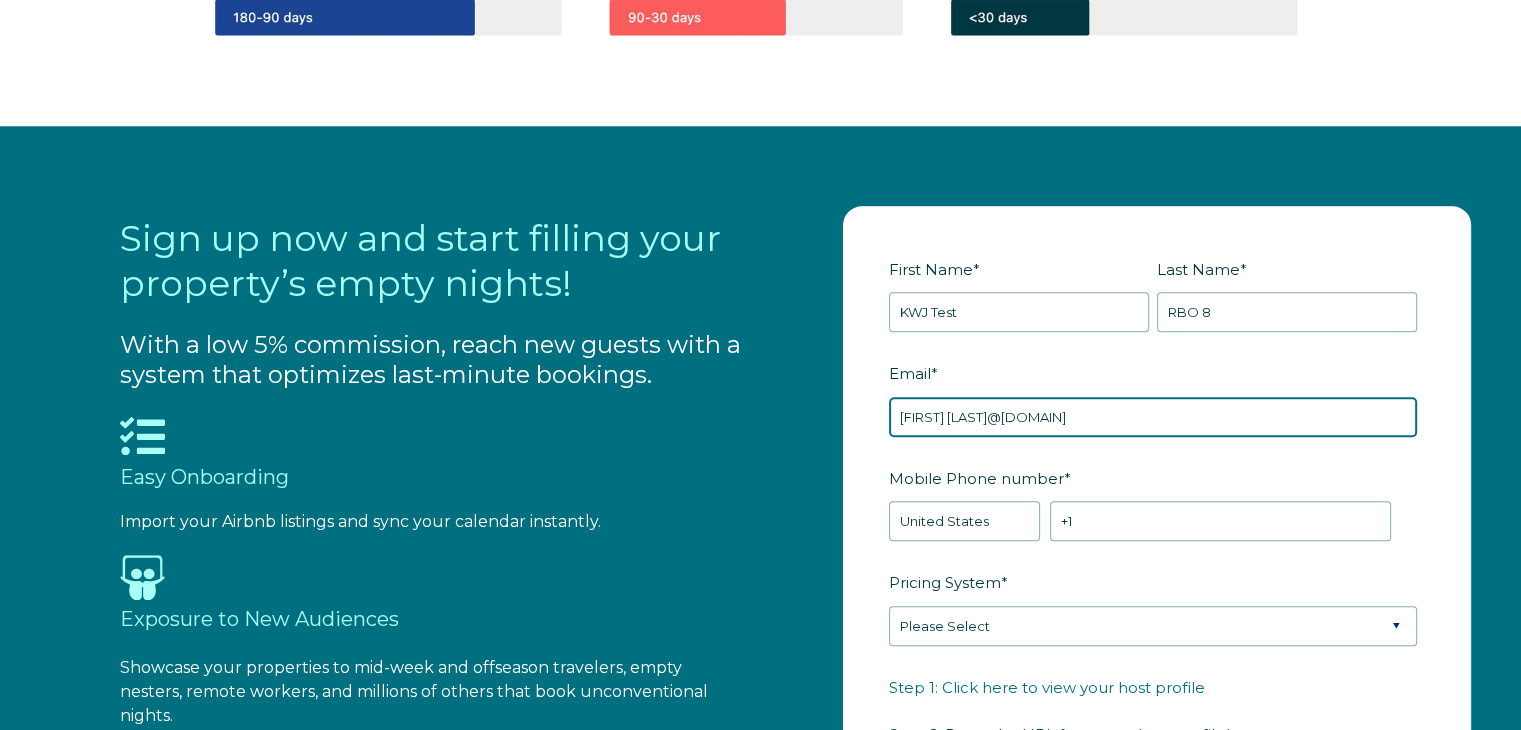 type on "[EMAIL]" 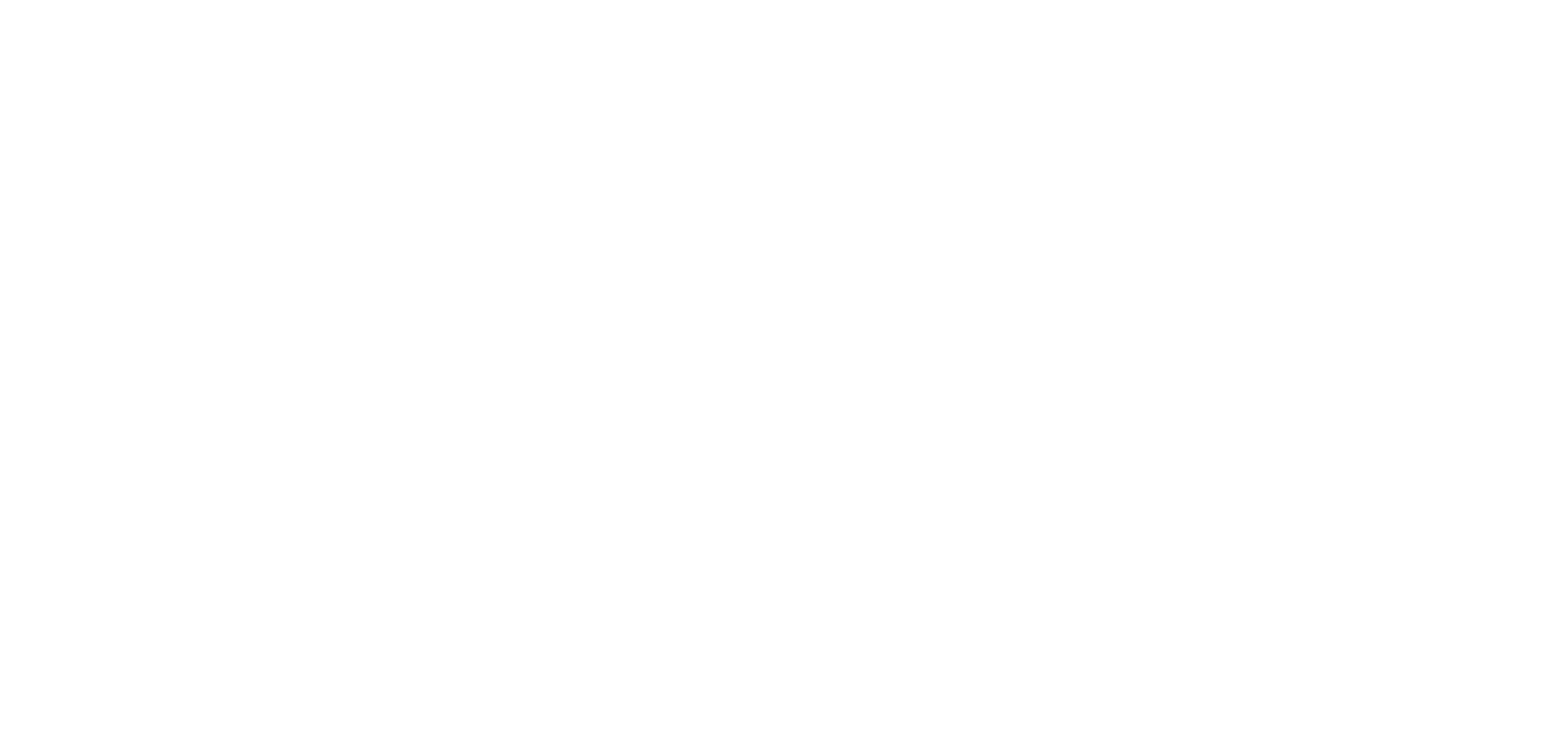 scroll, scrollTop: 0, scrollLeft: 0, axis: both 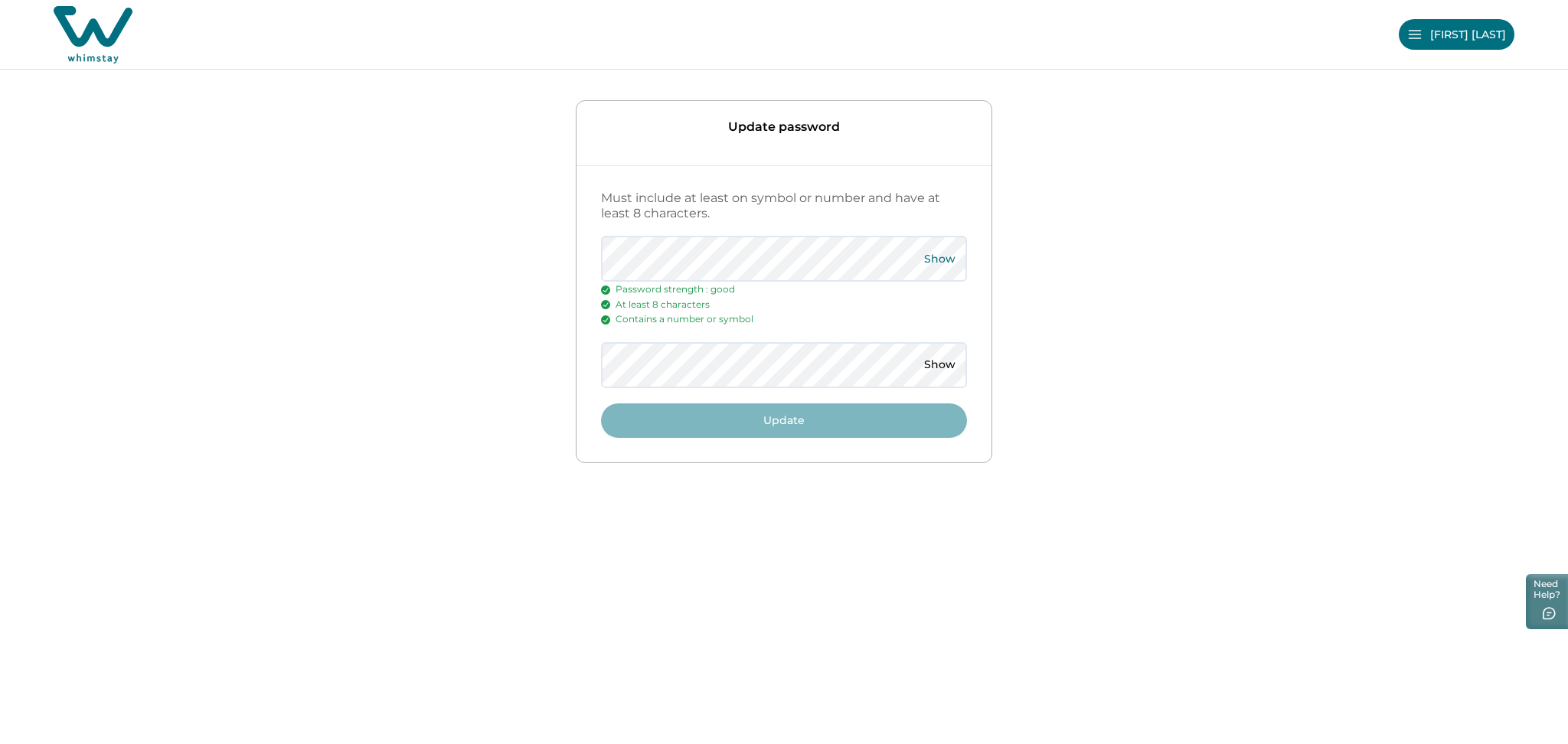 click on "Show" at bounding box center (939, 259) 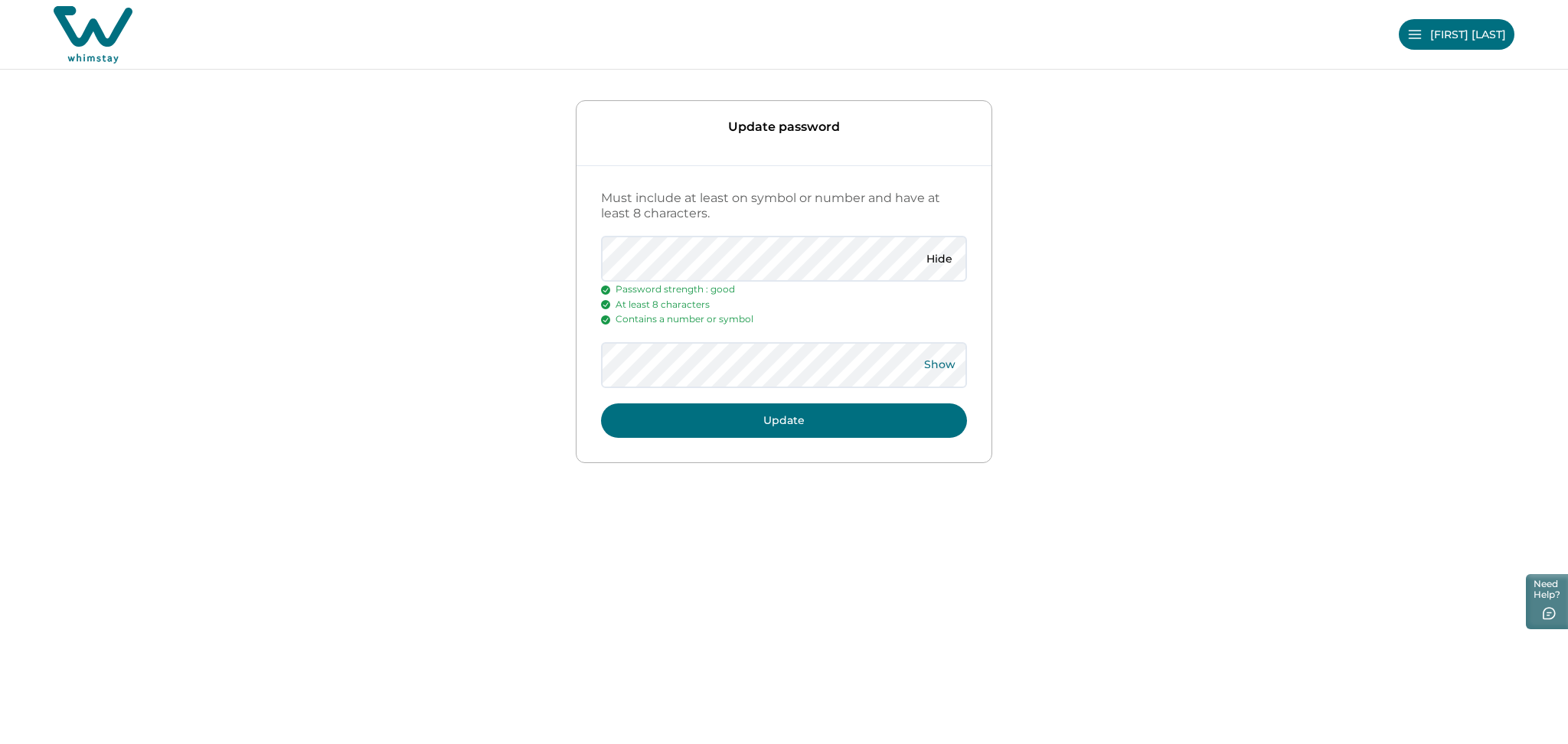 click on "Show" at bounding box center [939, 365] 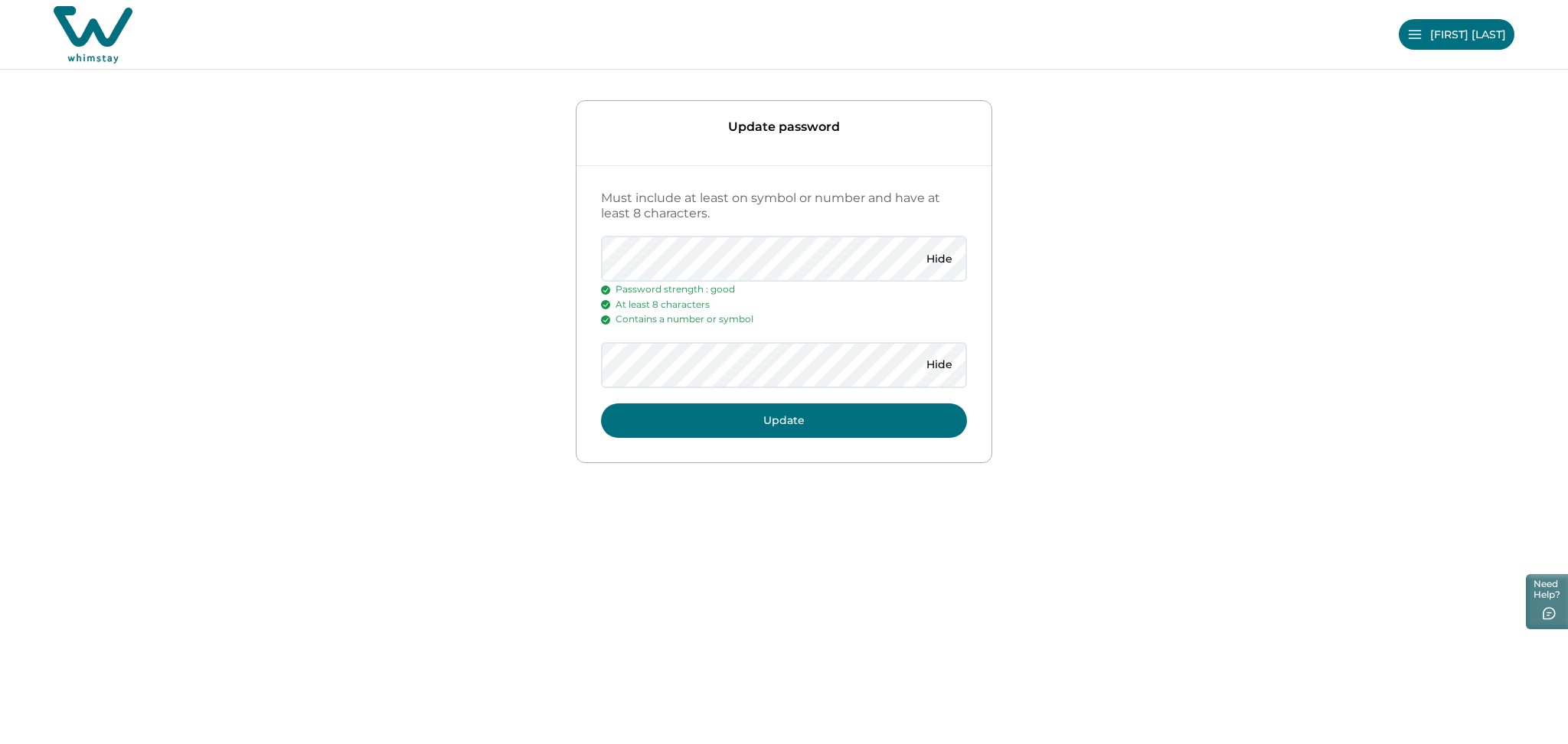click on "Update" at bounding box center (784, 420) 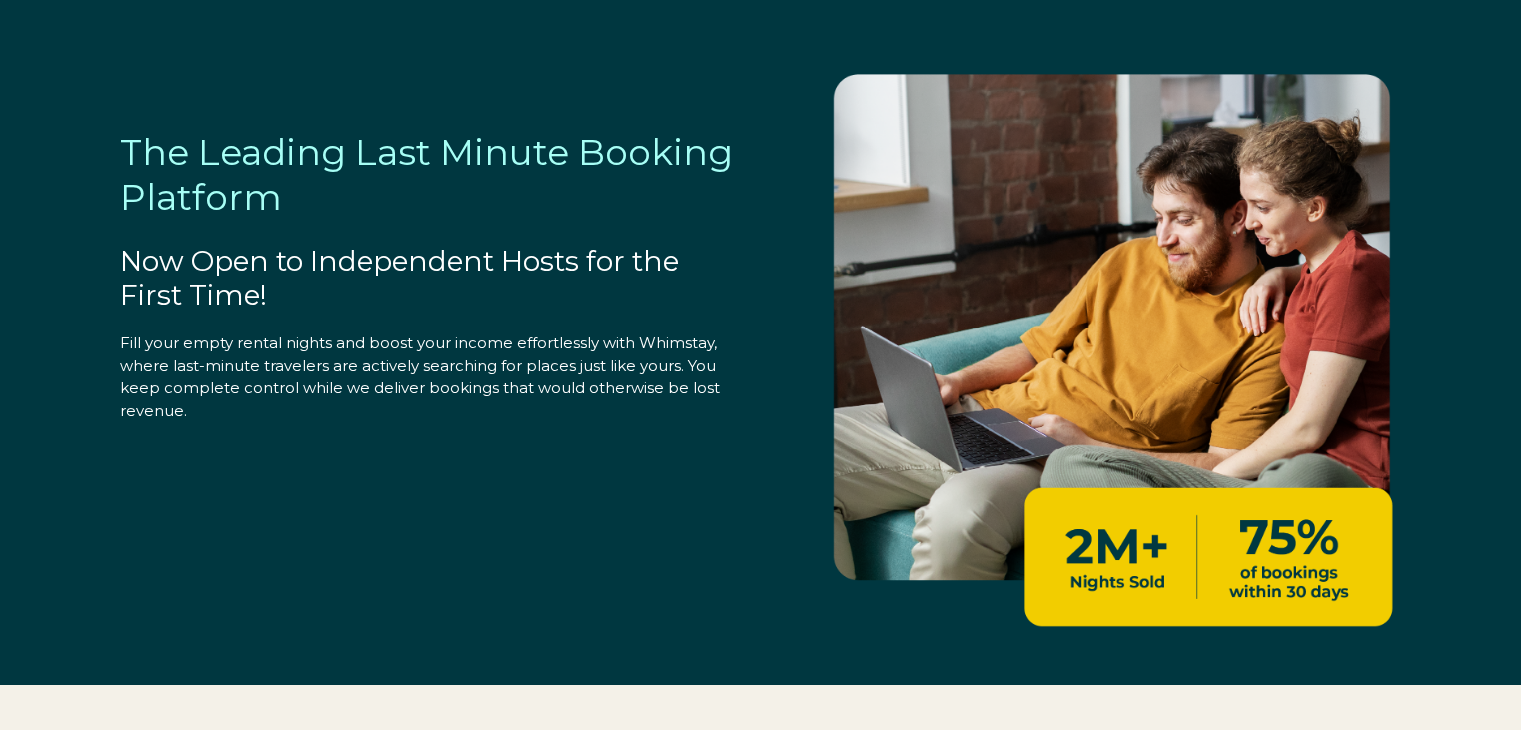 scroll, scrollTop: 0, scrollLeft: 0, axis: both 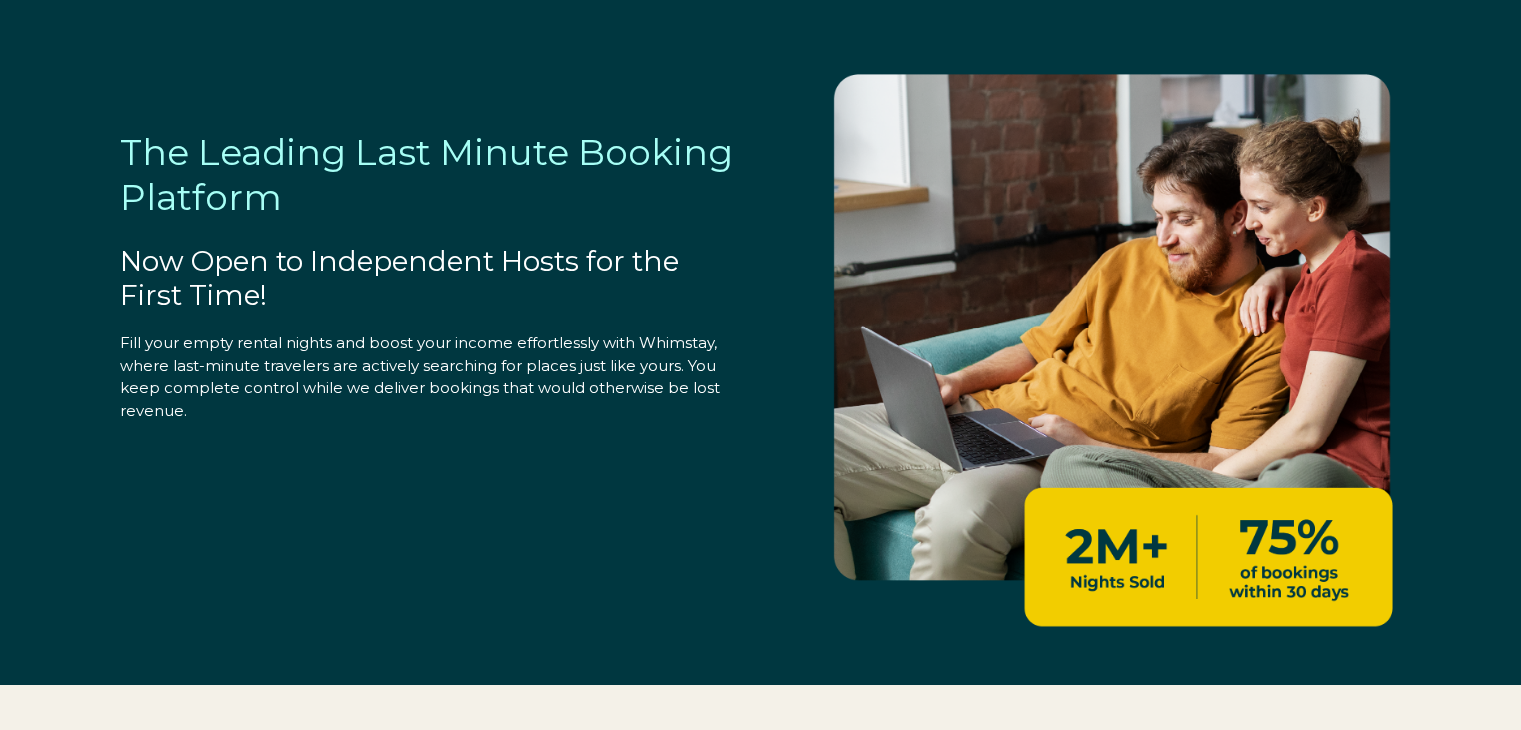 select on "US" 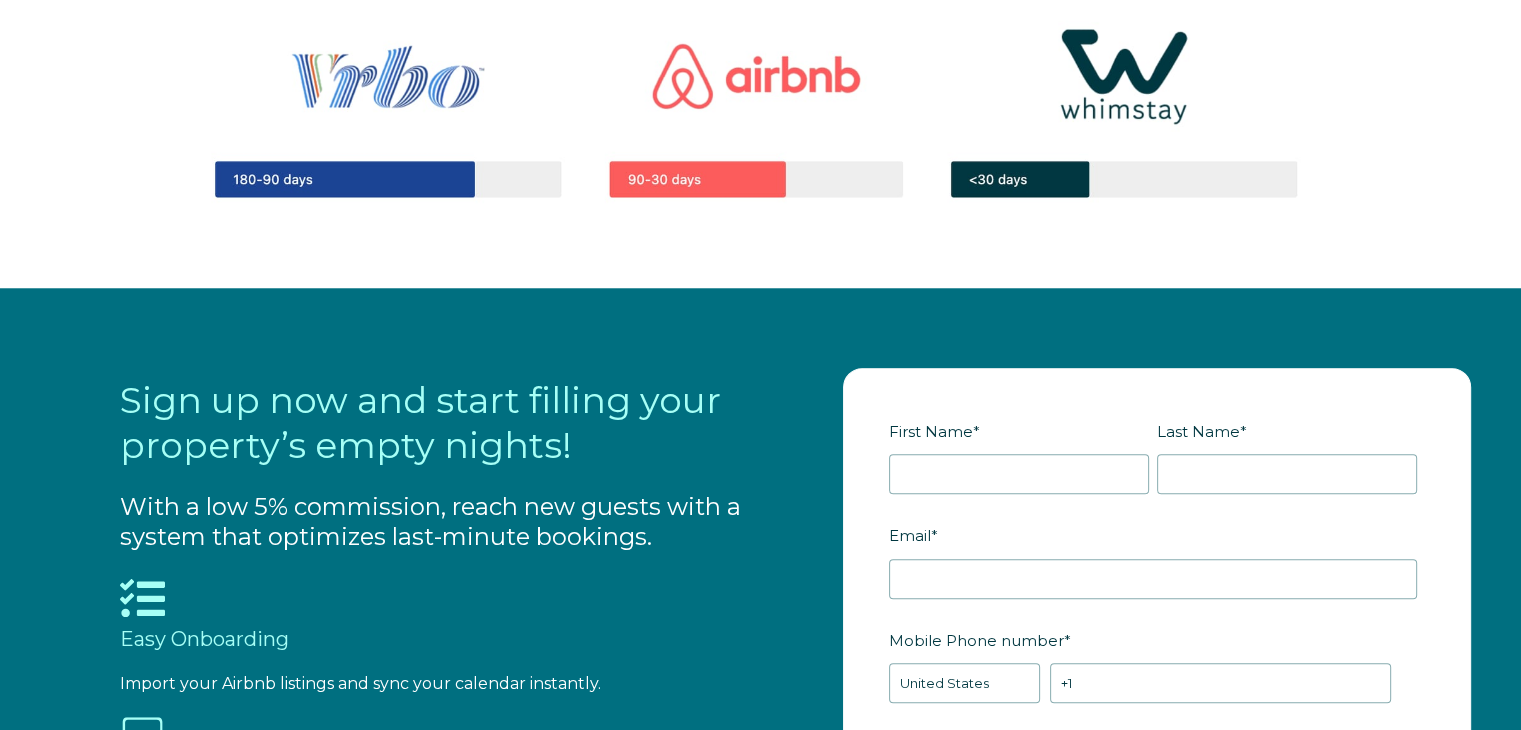 scroll, scrollTop: 1950, scrollLeft: 0, axis: vertical 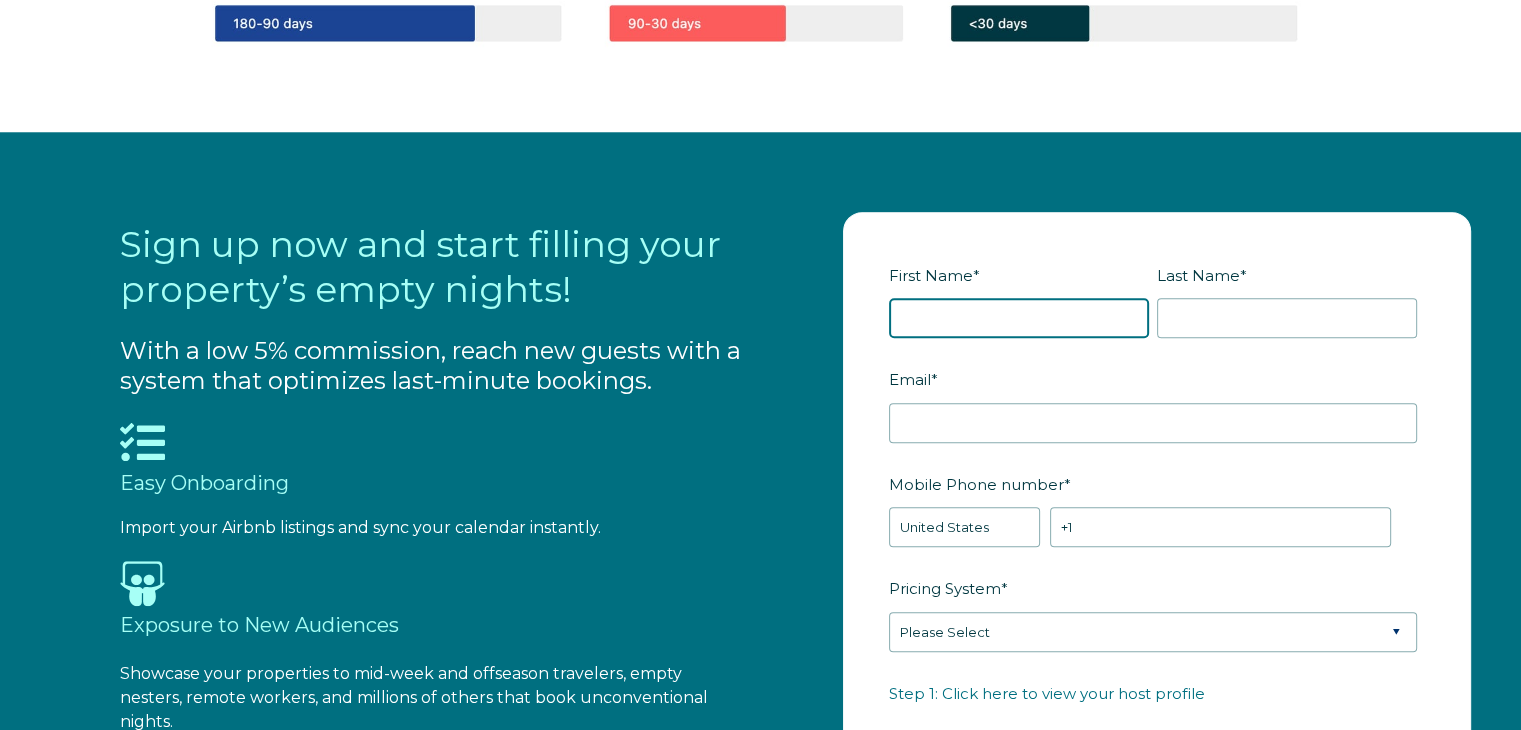 click on "[FIRST] Name *" at bounding box center [1019, 318] 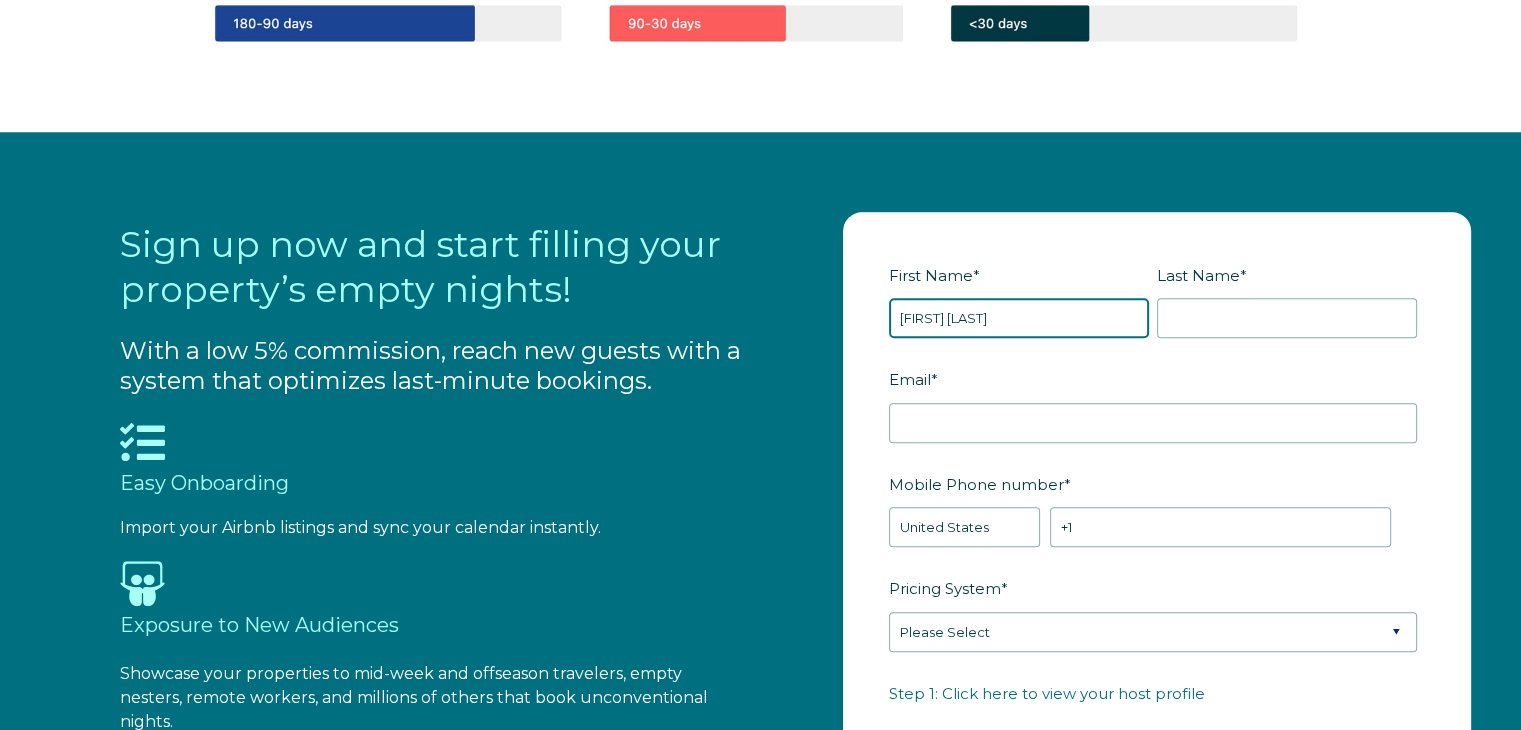 type on "[FIRST] [LAST]" 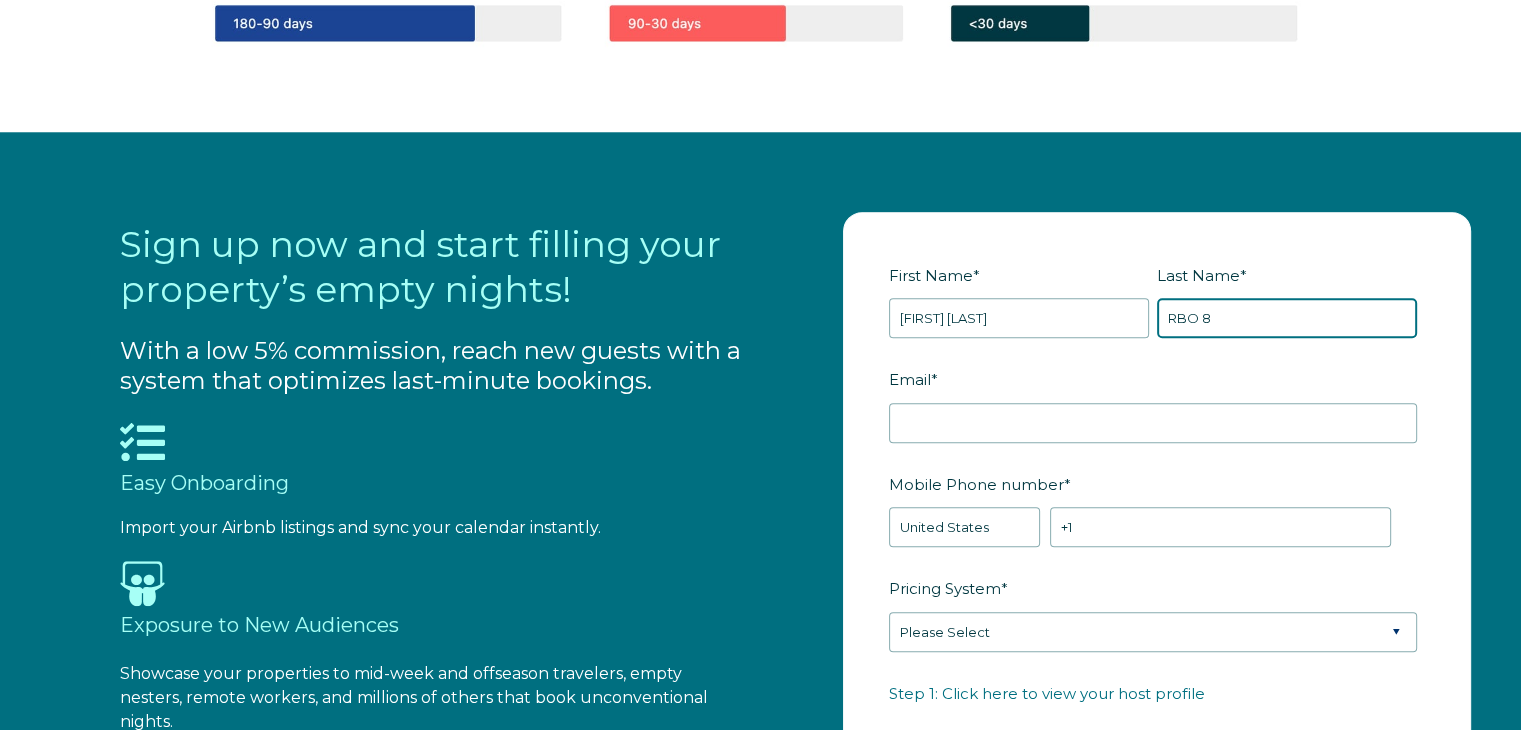 type on "RBO 8" 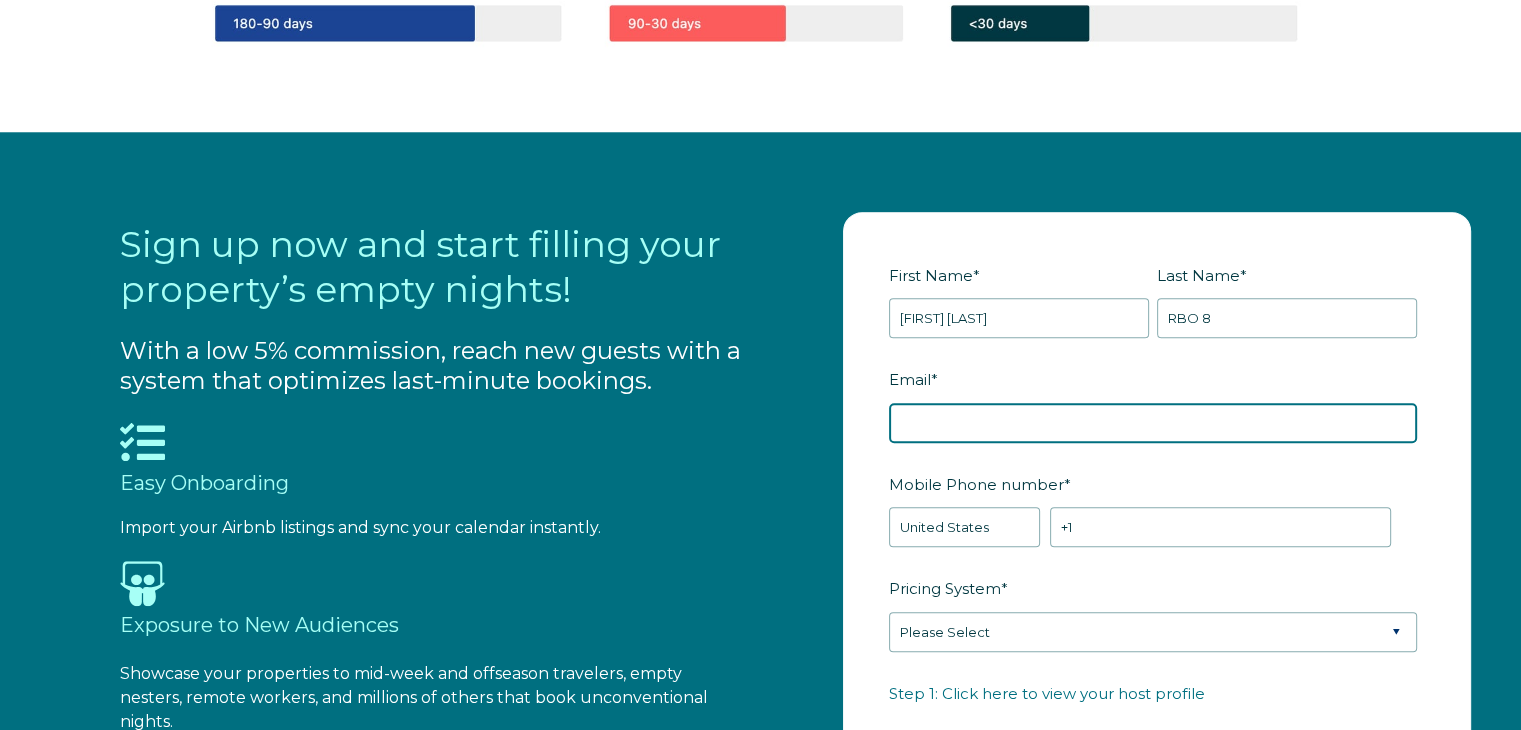 click on "Email *" at bounding box center (1153, 423) 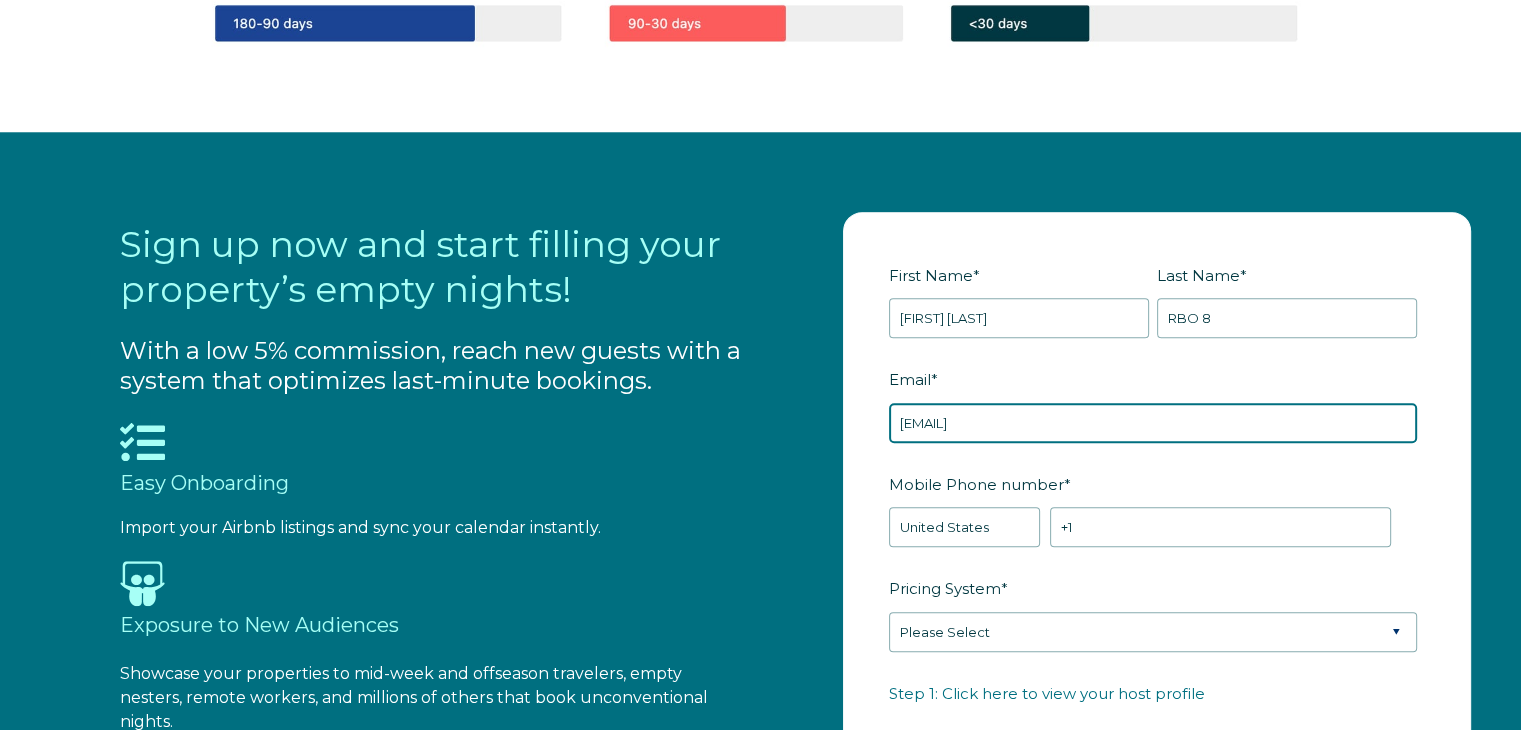type on "[EMAIL]" 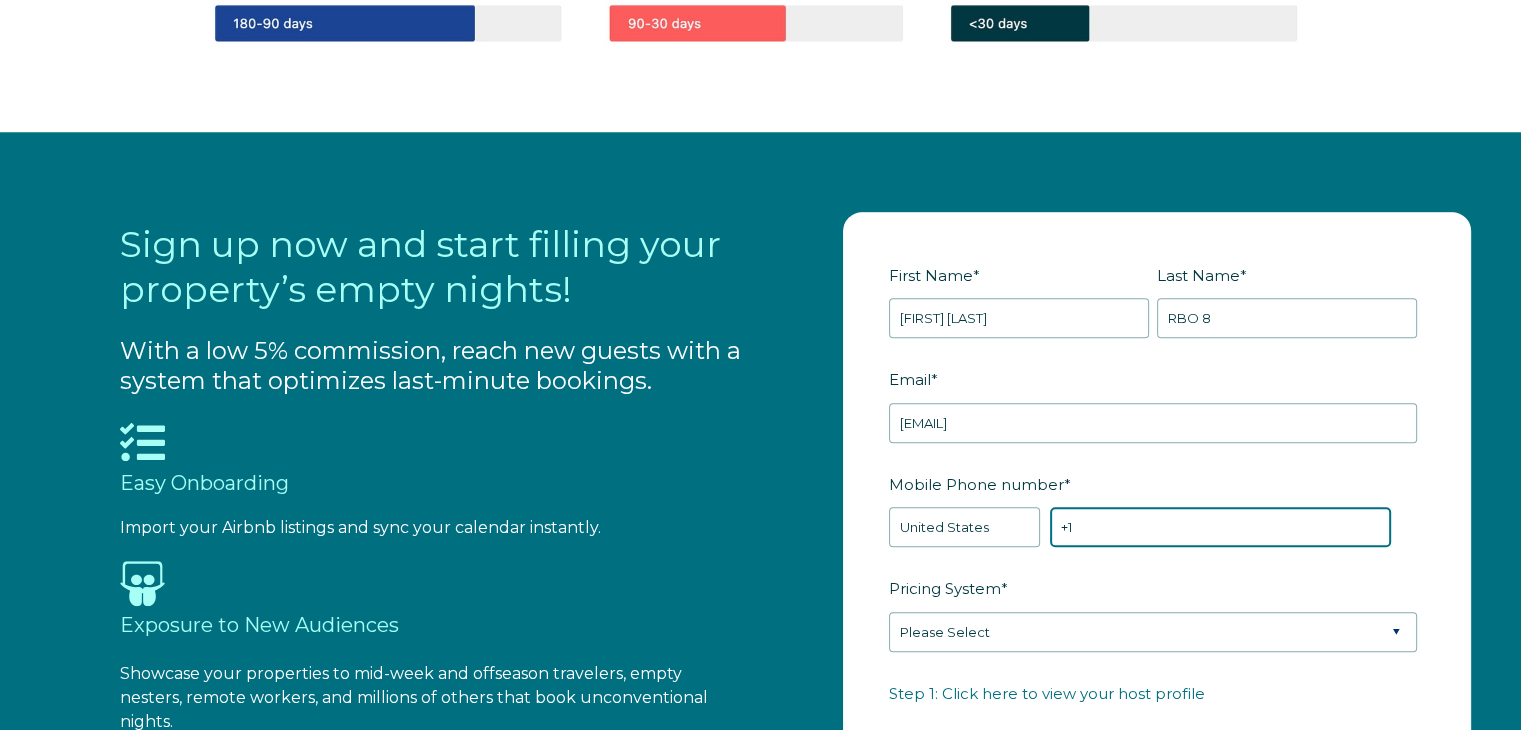 click on "+1" at bounding box center (1220, 527) 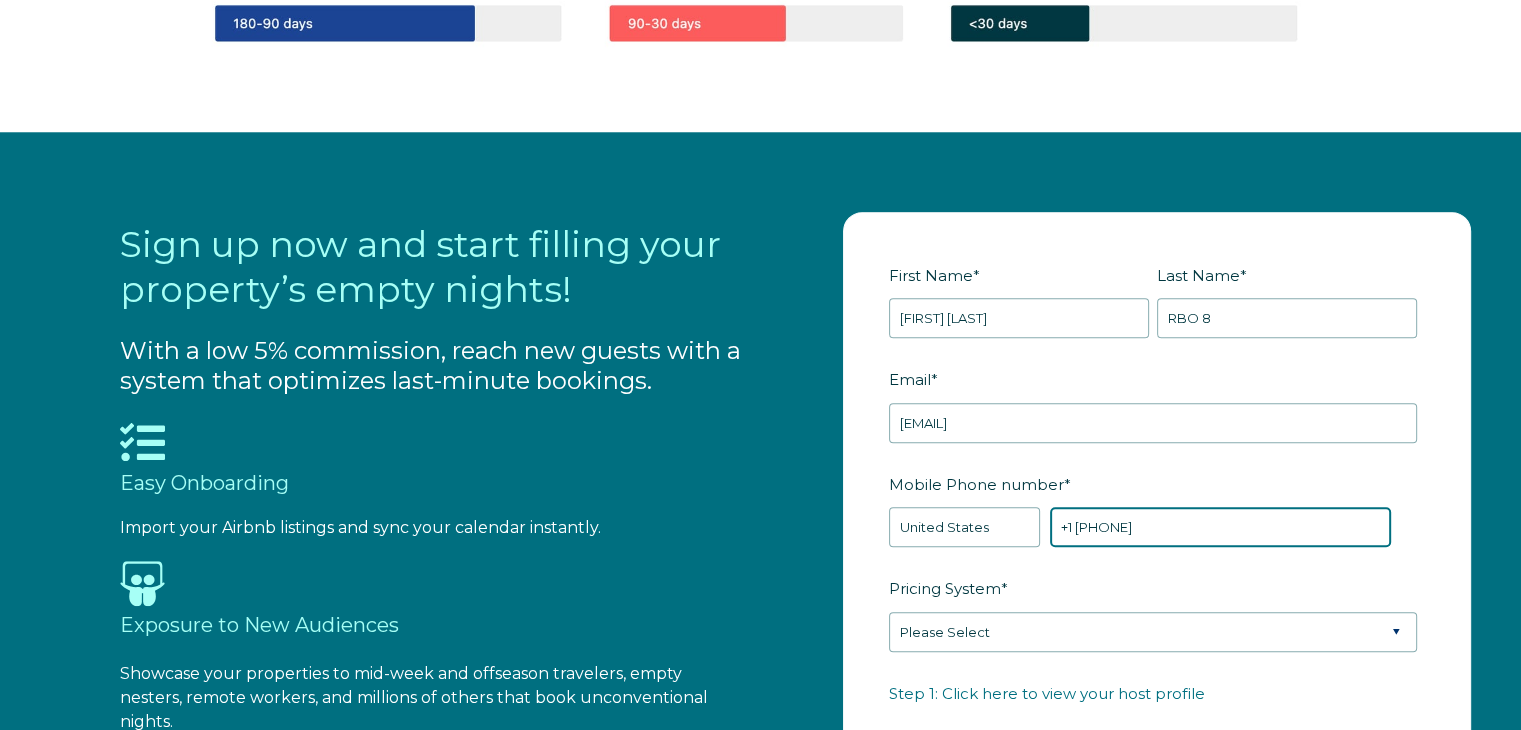 type on "+1 [PHONE]" 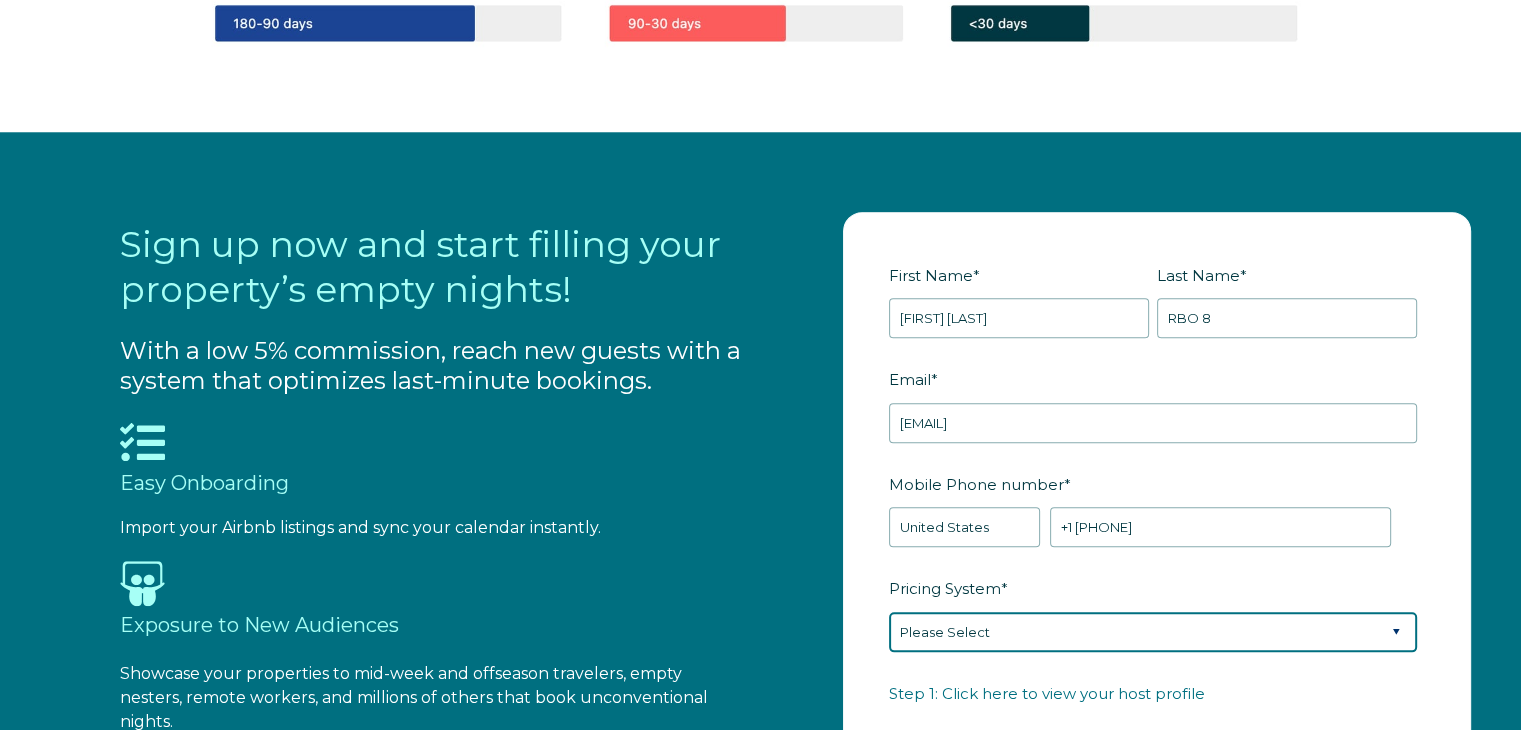 click on "Please Select Manual Airbnb Smart Pricing PriceLabs Wheelhouse Beyond Pricing 3rd Party - Dynamic" at bounding box center [1153, 632] 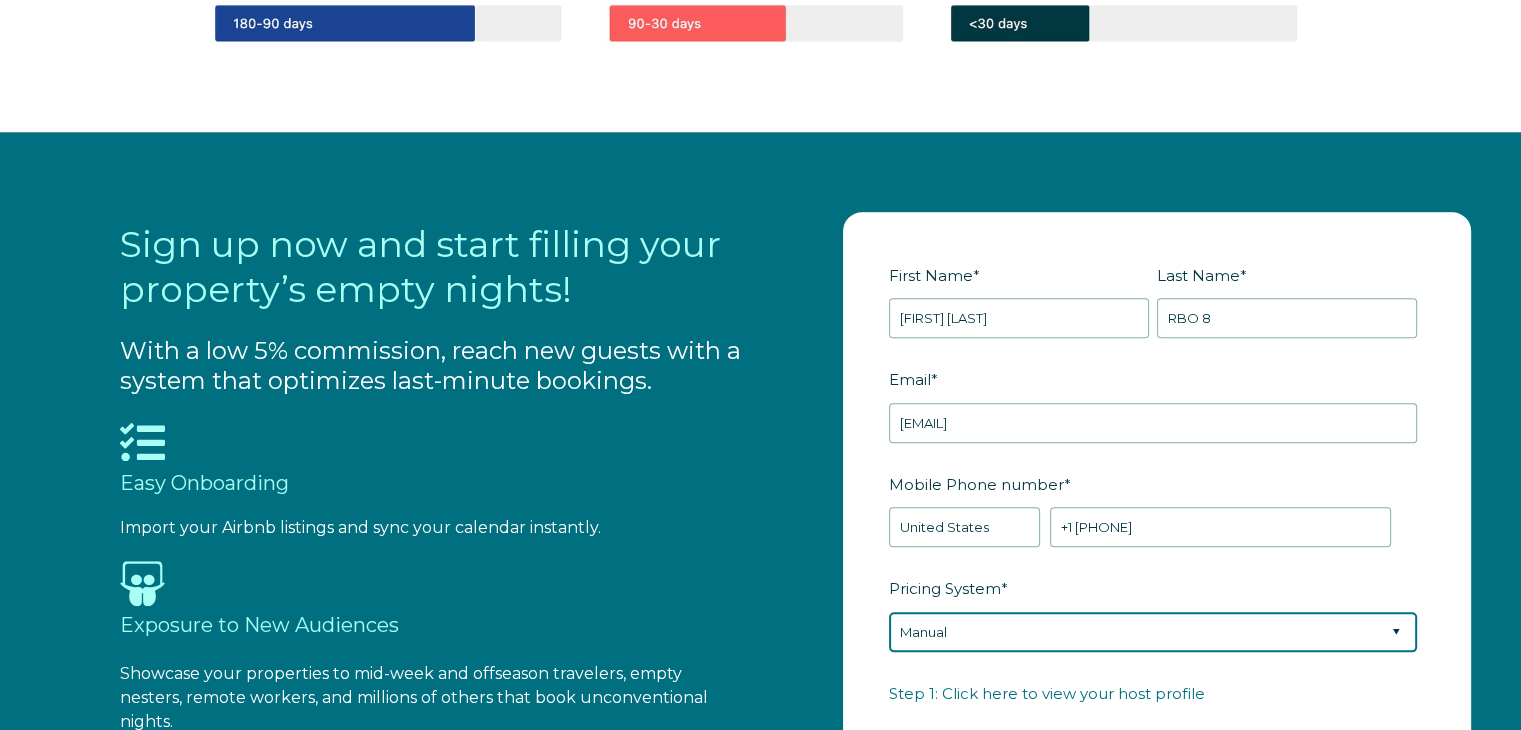 click on "Please Select Manual Airbnb Smart Pricing PriceLabs Wheelhouse Beyond Pricing 3rd Party - Dynamic" at bounding box center [1153, 632] 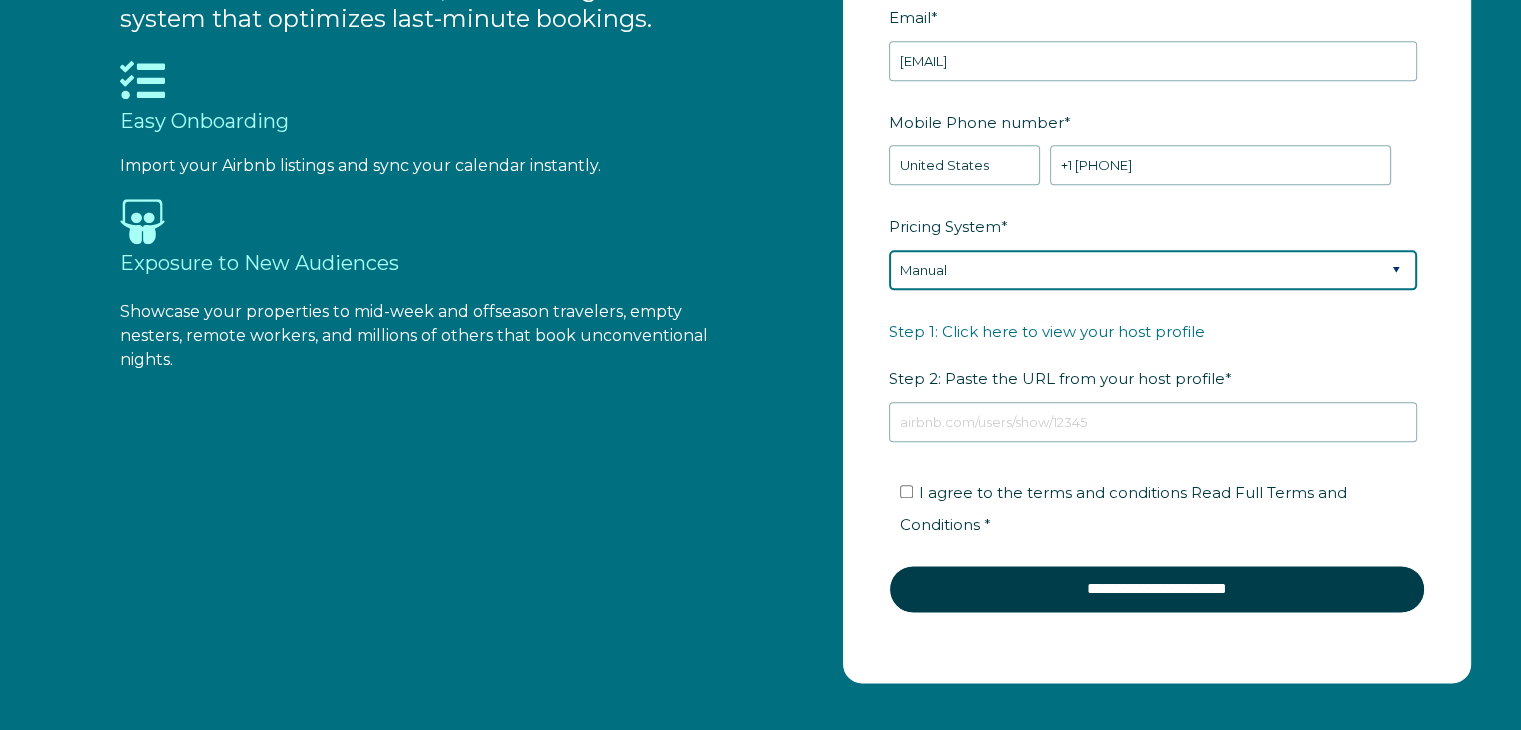 scroll, scrollTop: 2503, scrollLeft: 0, axis: vertical 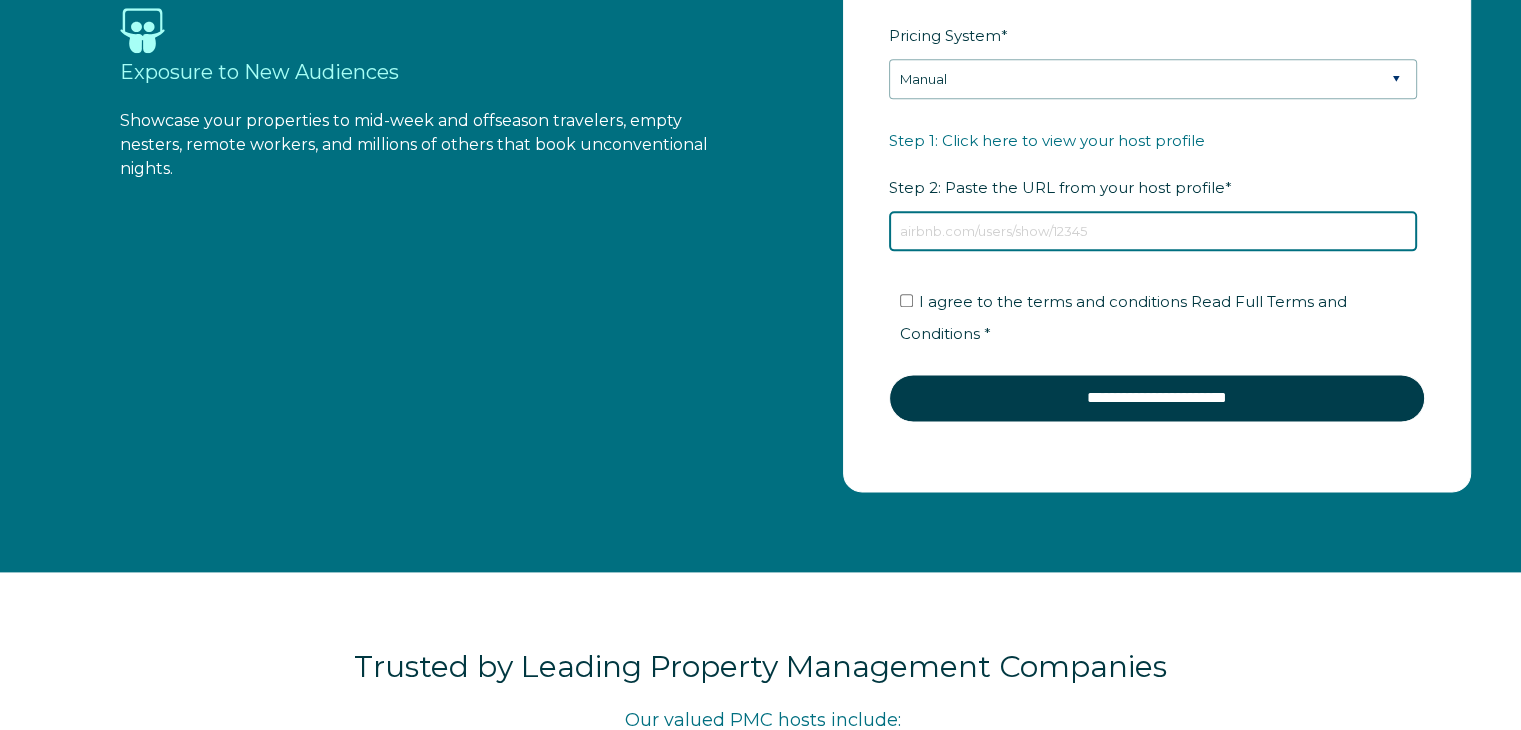 click on "Step 1: Click here to view your host profile   Step 2: Paste the URL from your host profile *" at bounding box center (1153, 231) 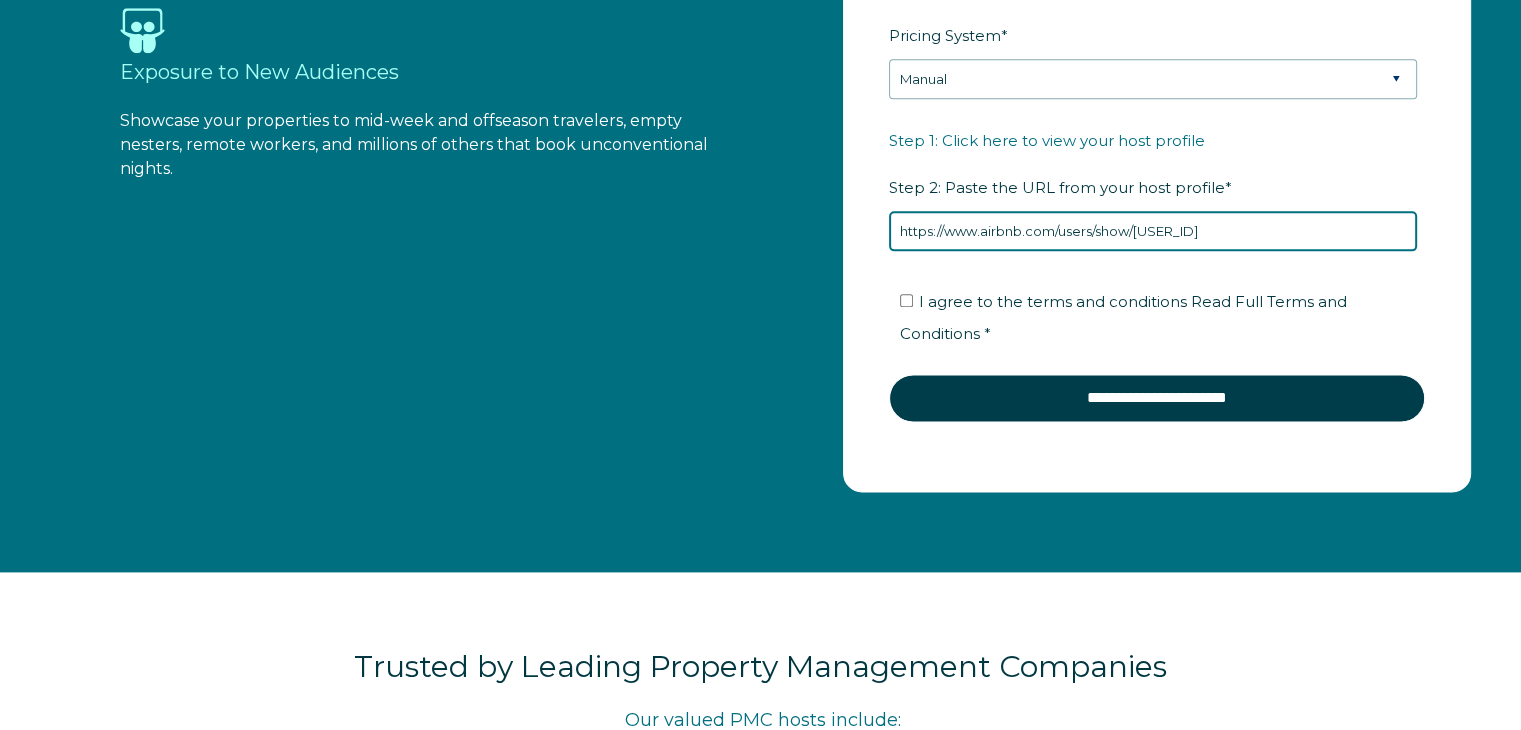 type on "https://www.airbnb.com/users/show/[USER_ID]" 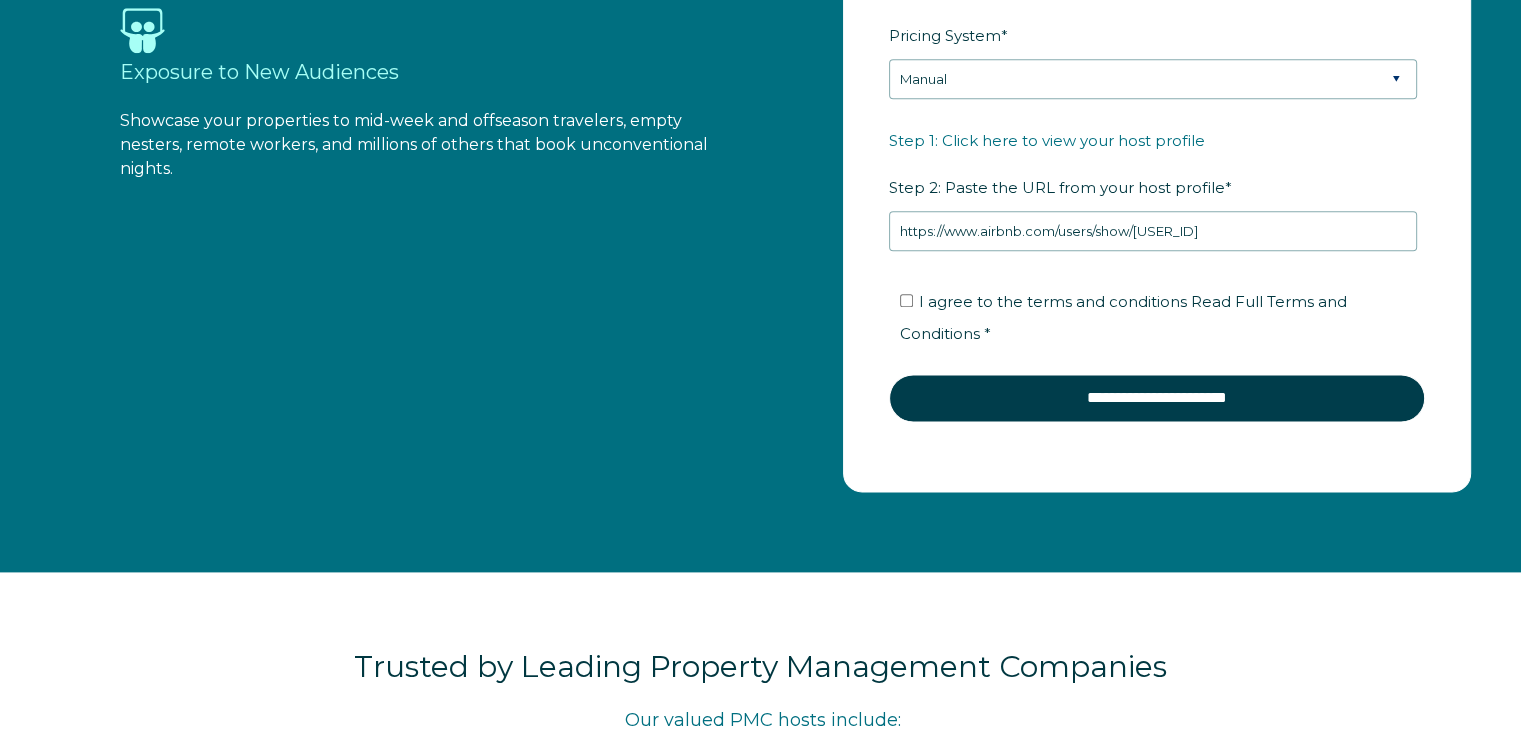 click on "I agree to the terms and conditions        Read Full Terms and Conditions     *" at bounding box center (1164, 318) 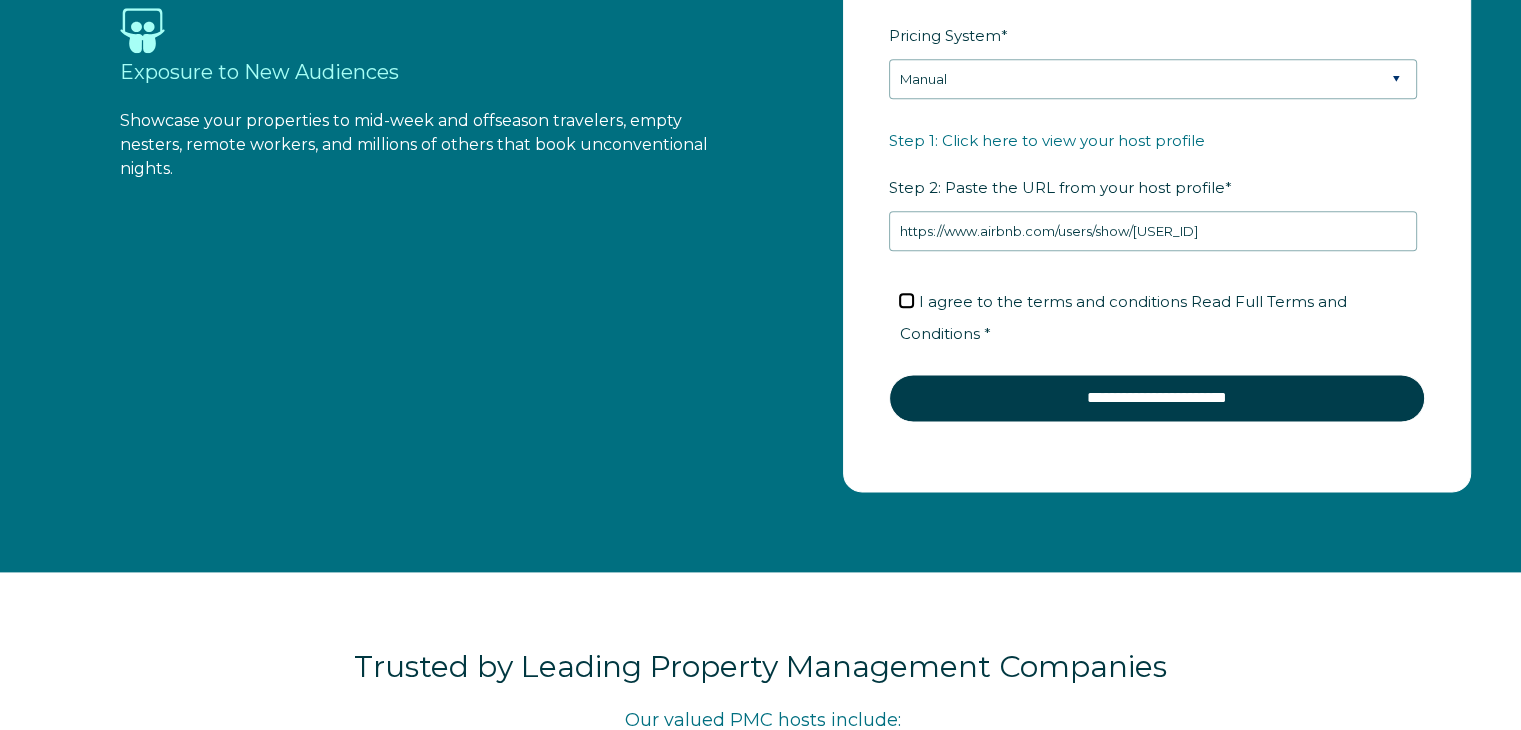 click on "I agree to the terms and conditions        Read Full Terms and Conditions     *" at bounding box center [906, 300] 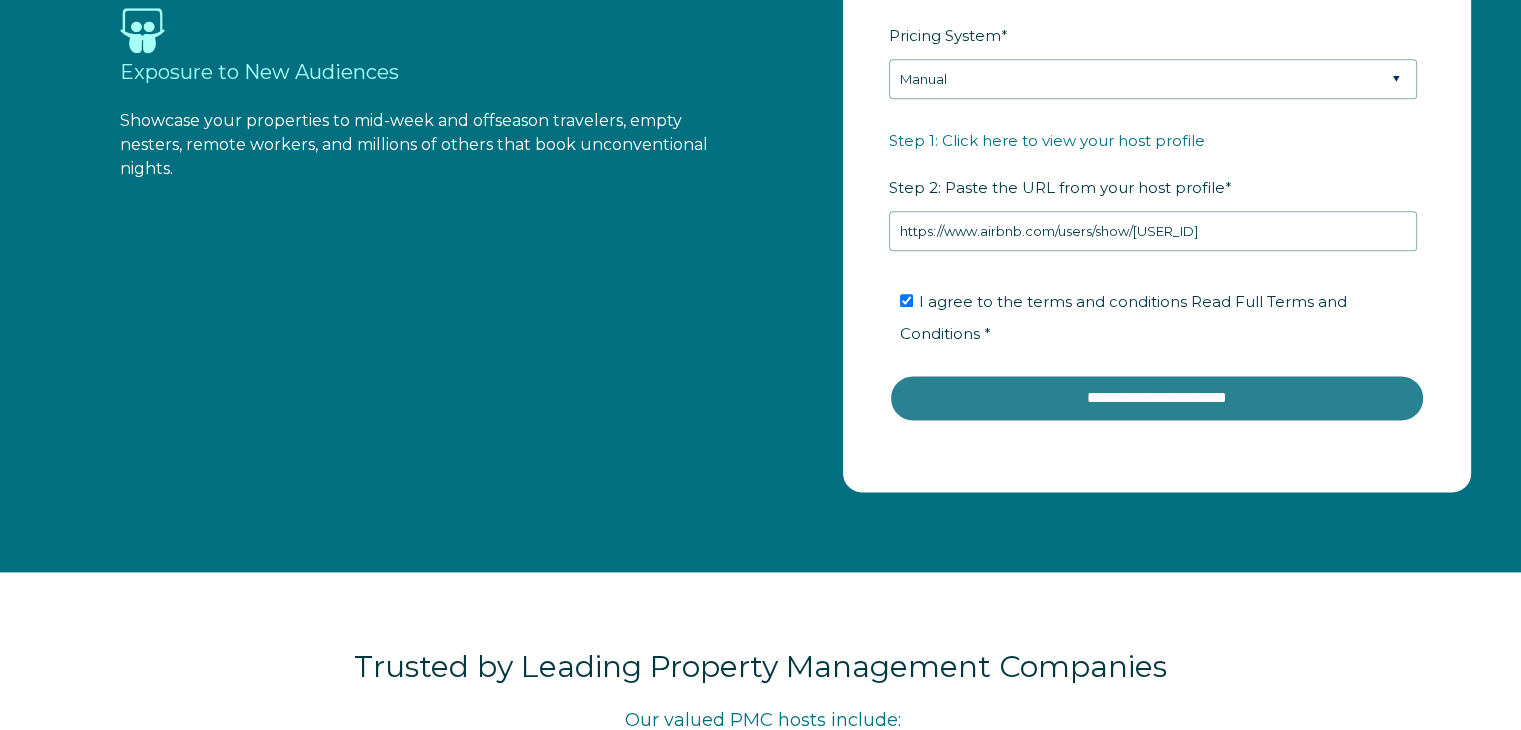 click on "**********" at bounding box center (1157, 398) 